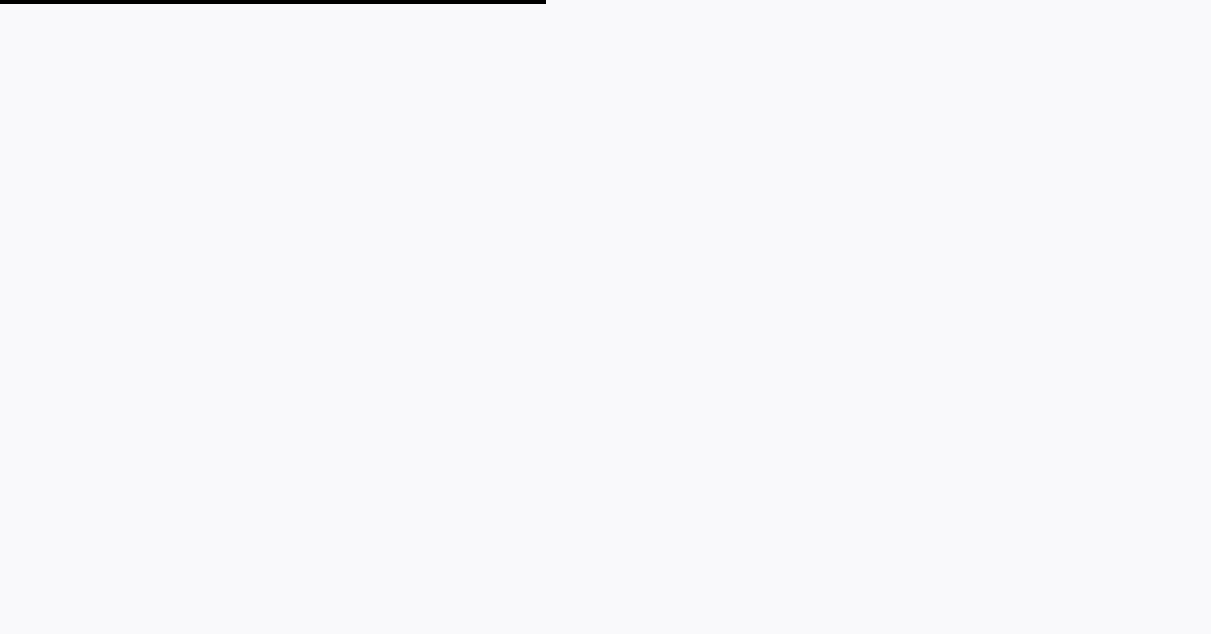 scroll, scrollTop: 0, scrollLeft: 0, axis: both 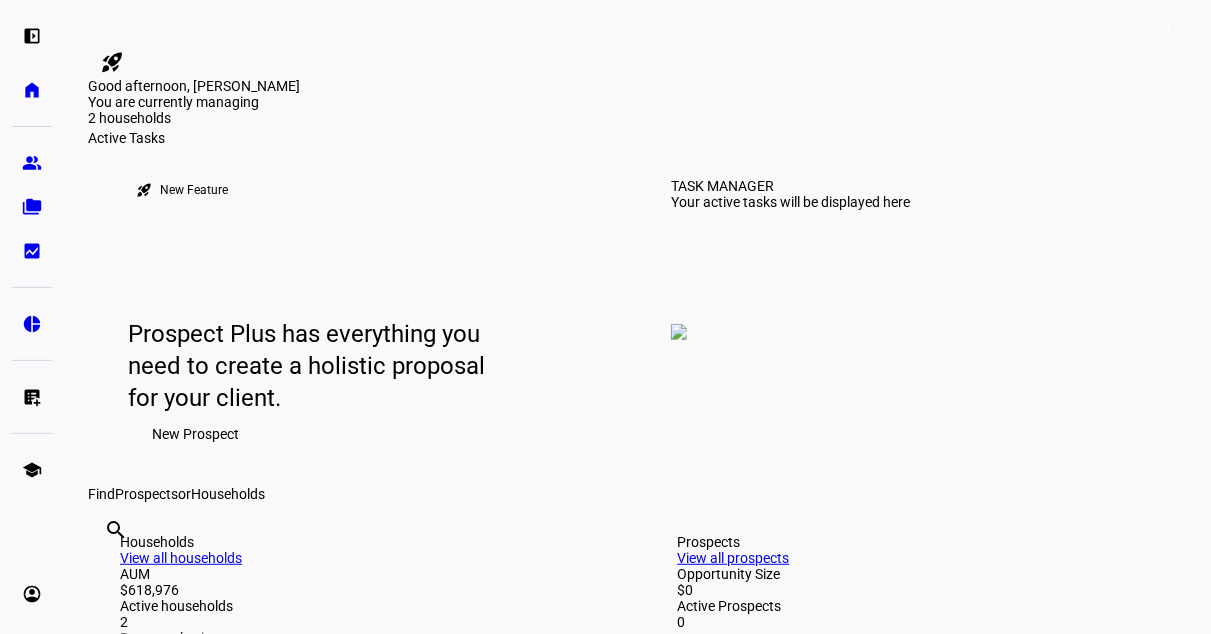 click on "1" 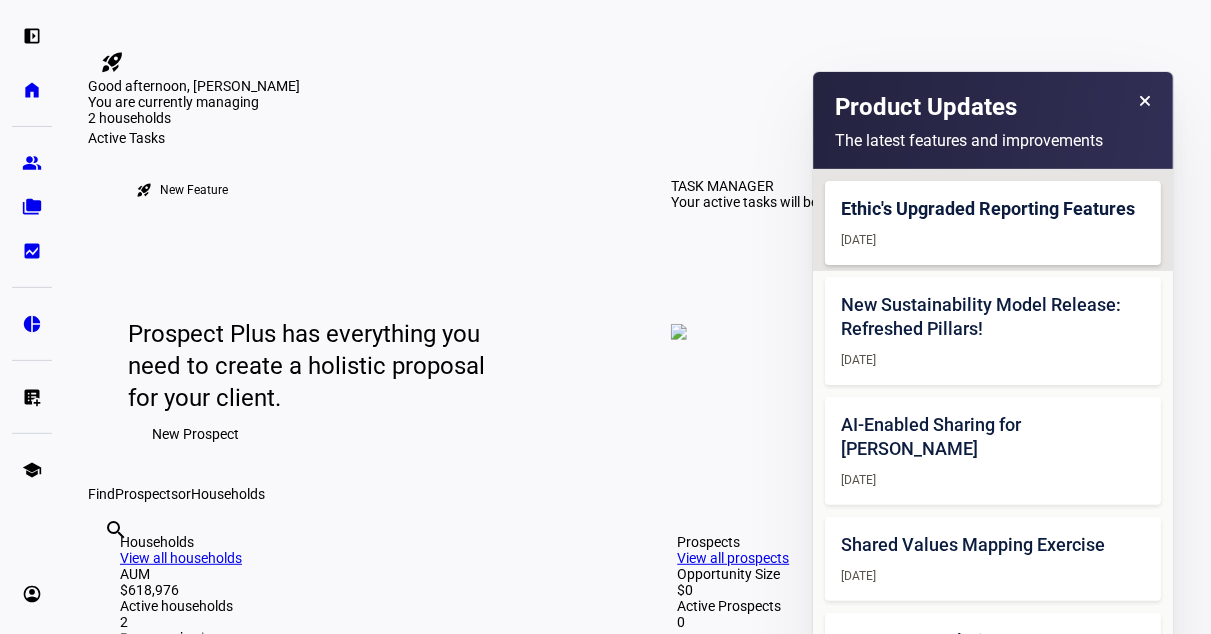 click on "rocket_launch" at bounding box center (112, 62) 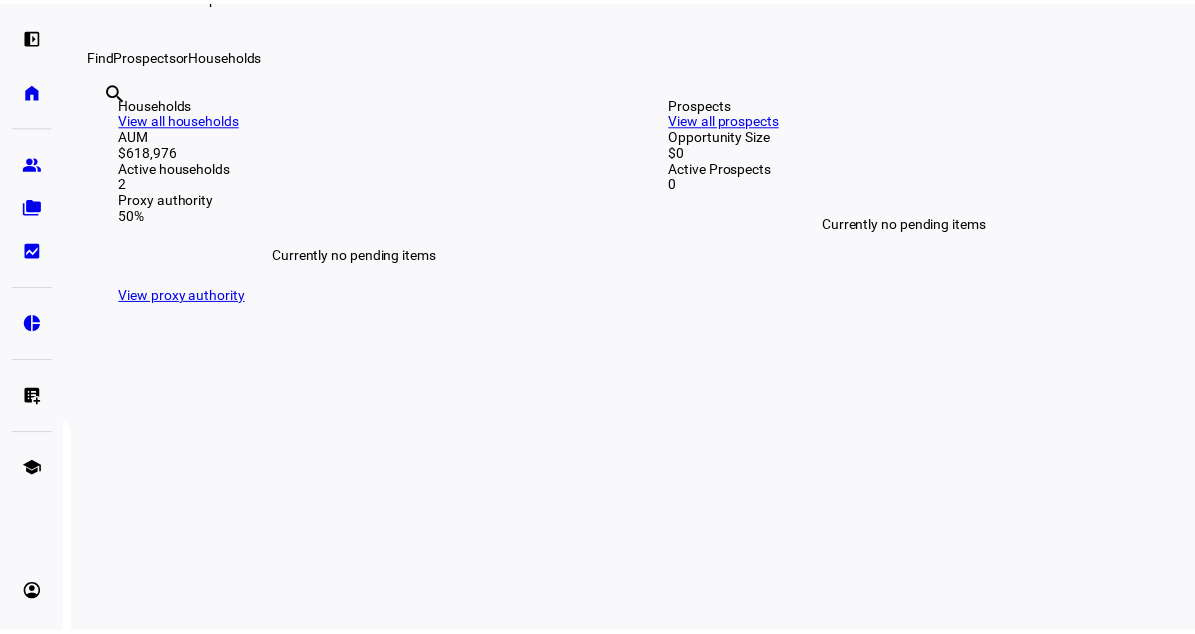 scroll, scrollTop: 622, scrollLeft: 0, axis: vertical 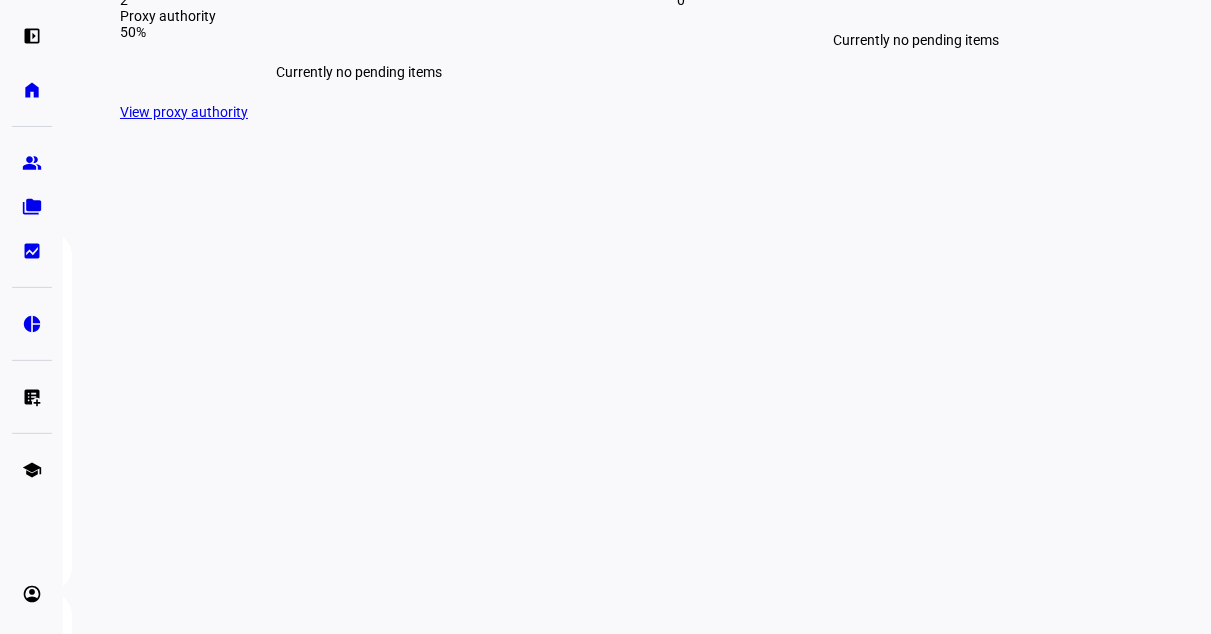 click 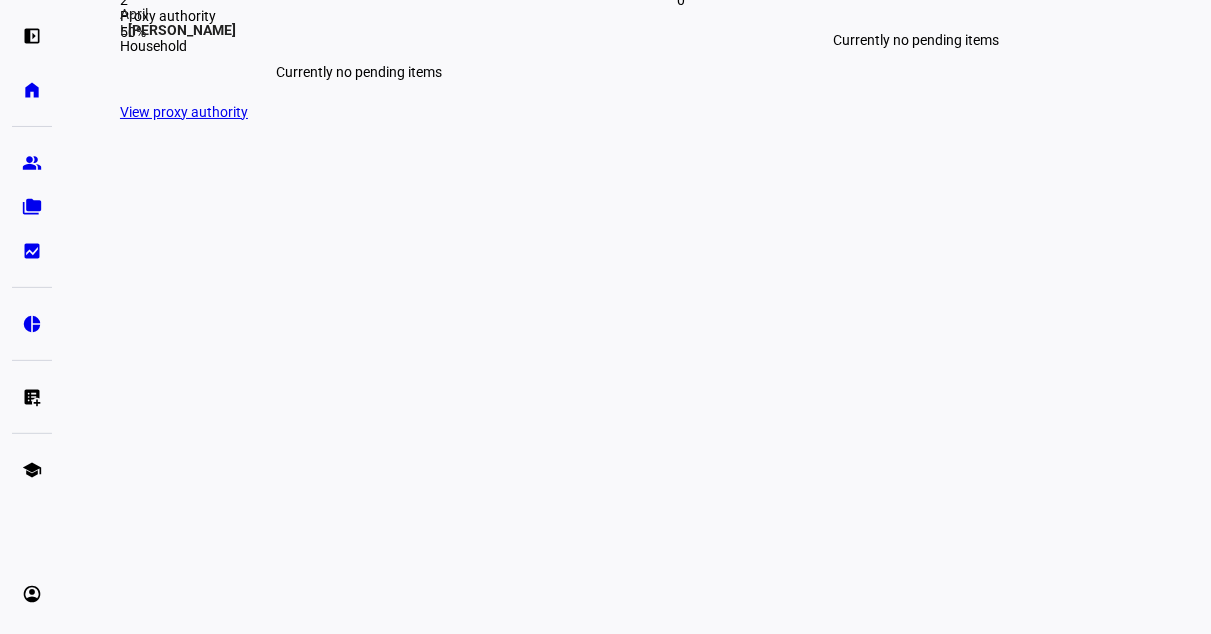 type on "[PERSON_NAME]" 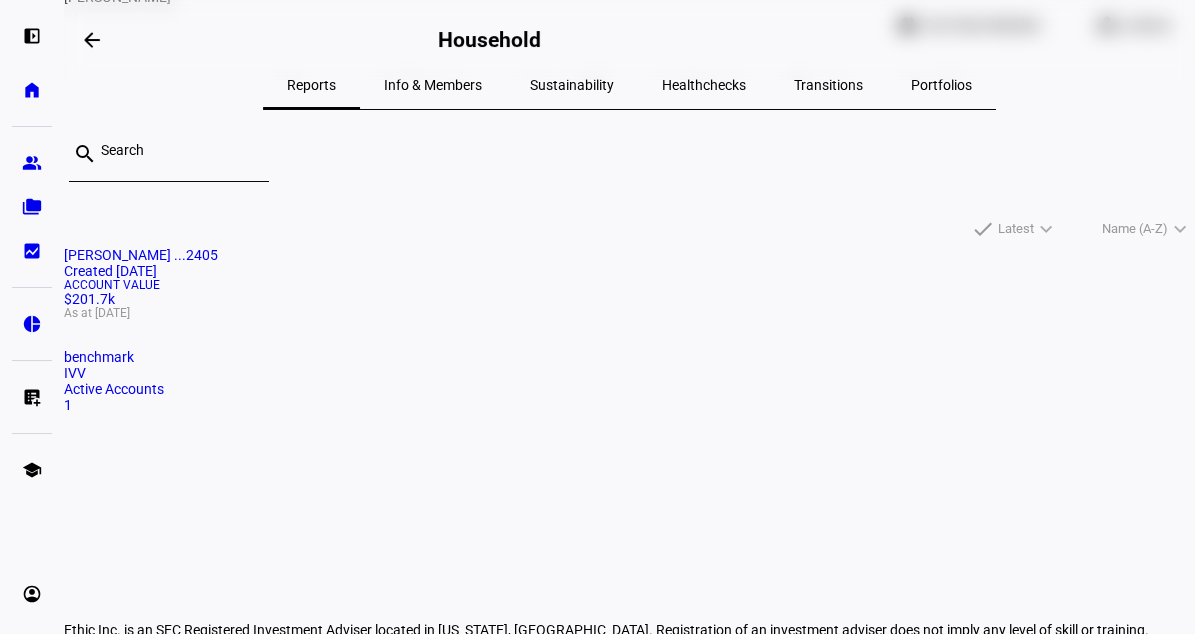 scroll, scrollTop: 71, scrollLeft: 0, axis: vertical 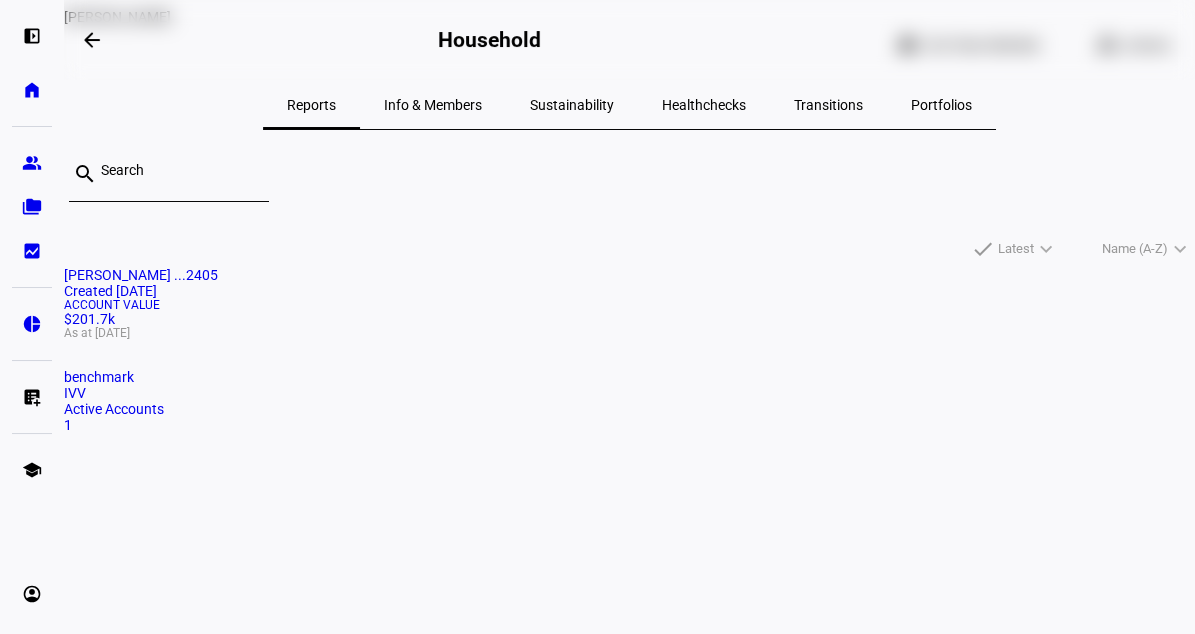 click on "Portfolios" at bounding box center [941, 105] 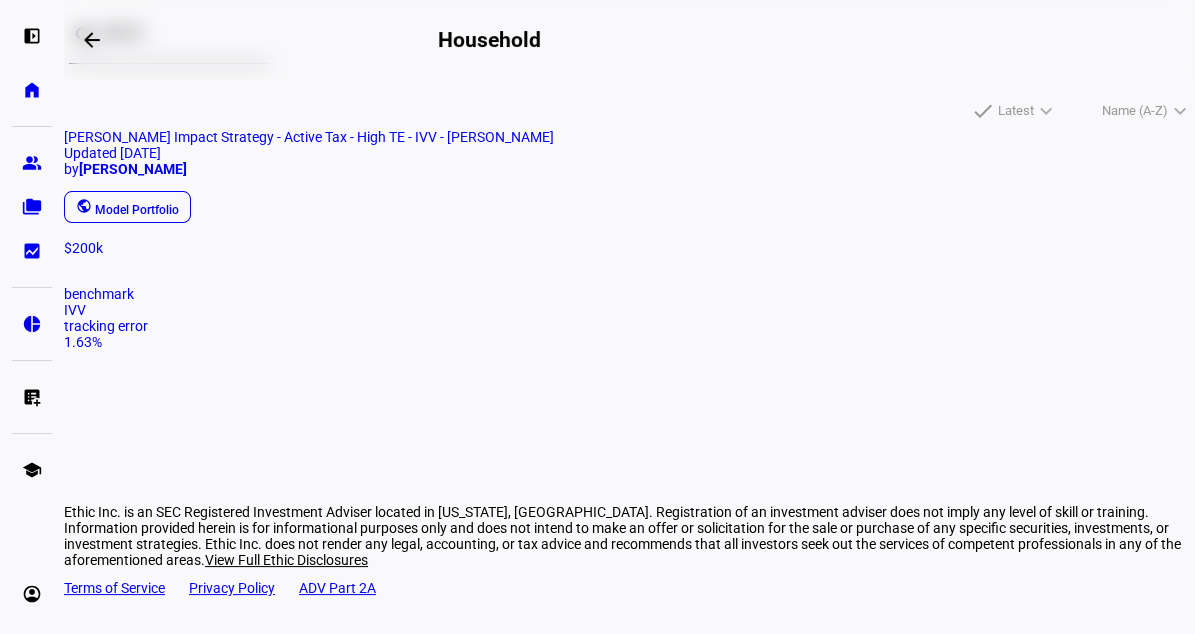 scroll, scrollTop: 0, scrollLeft: 0, axis: both 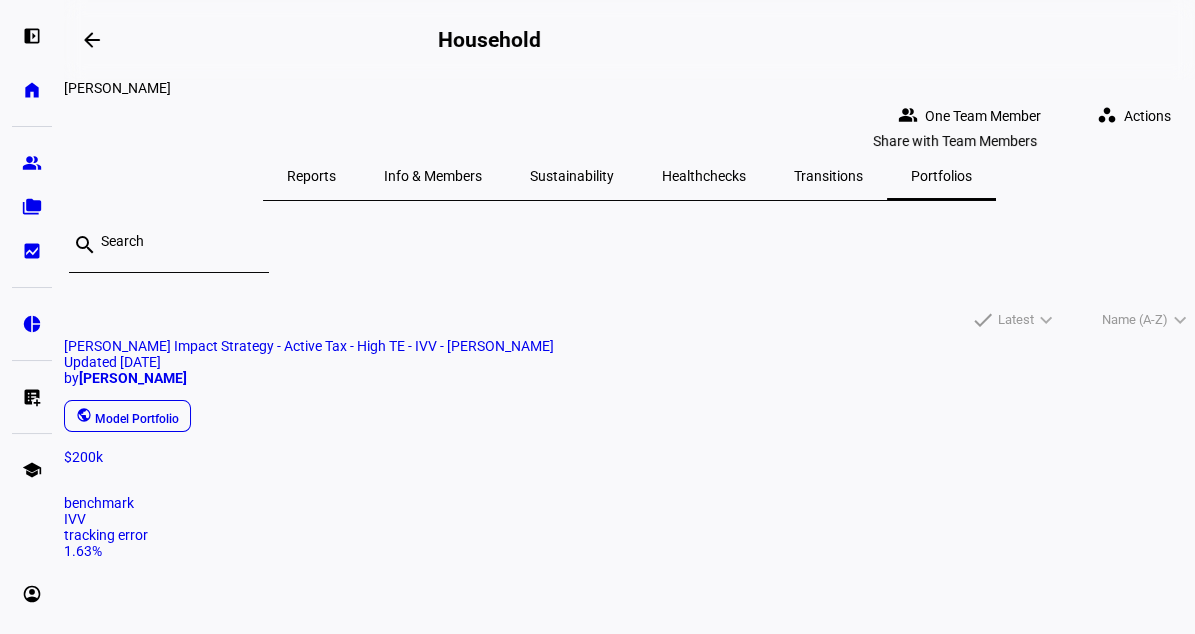 click on "One Team Member" 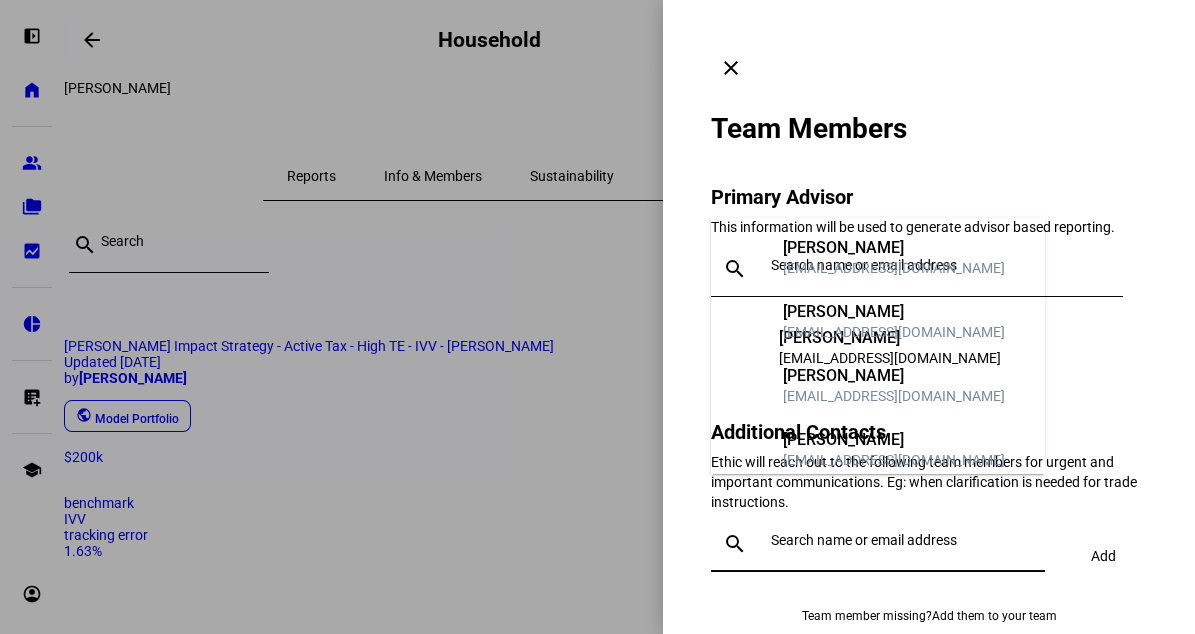 click at bounding box center [904, 540] 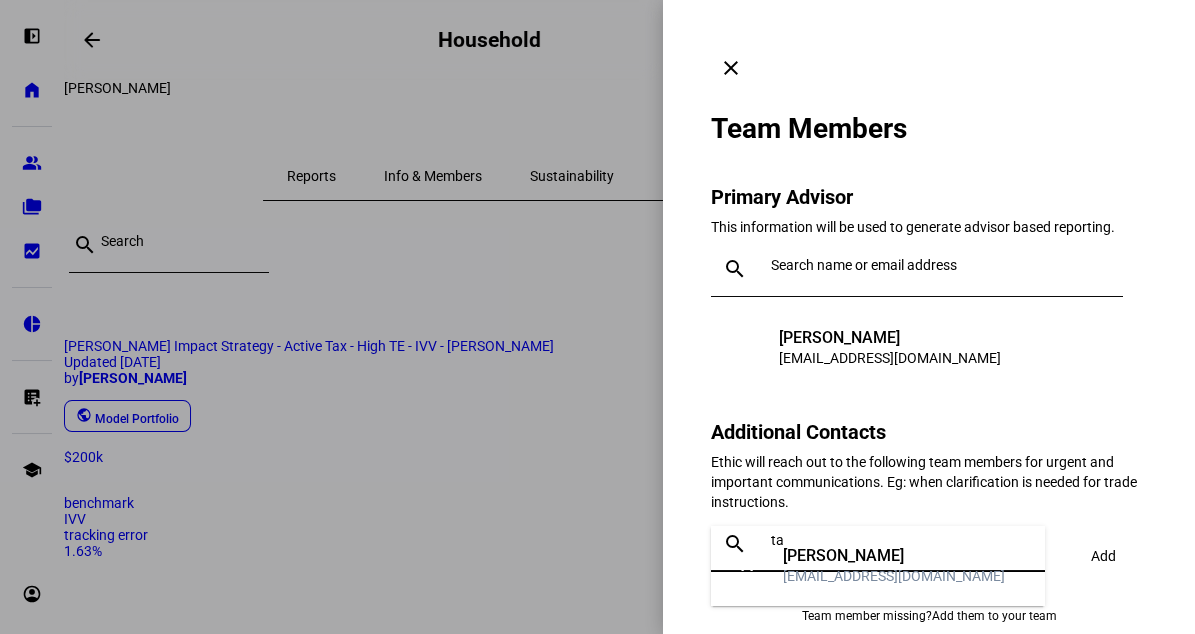 type on "ta" 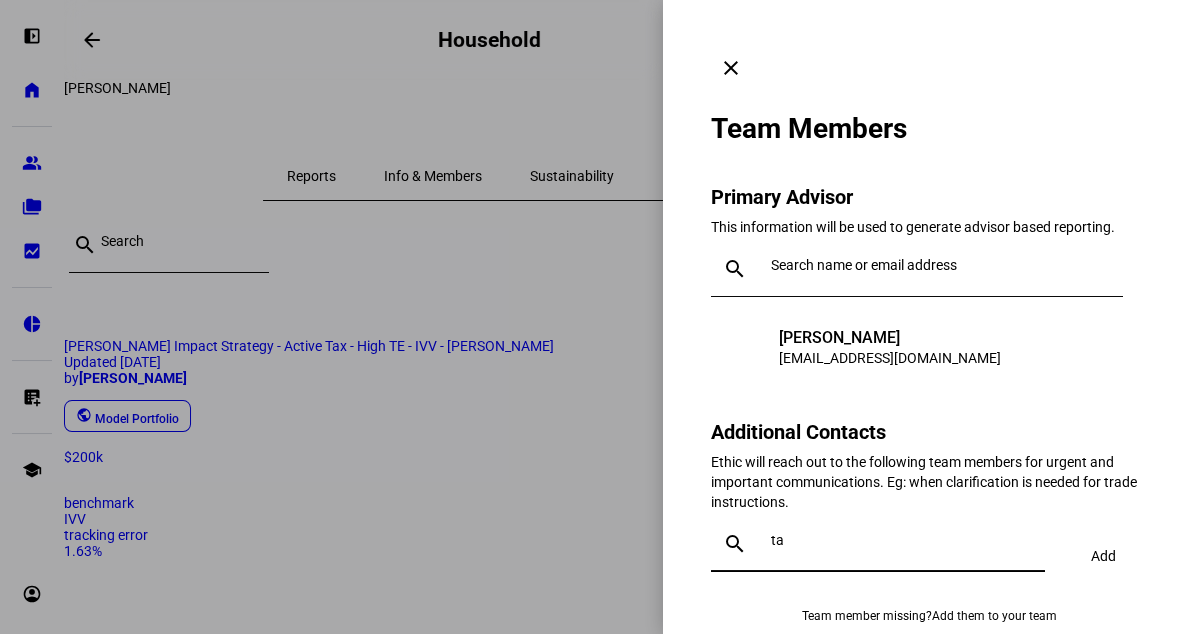 type 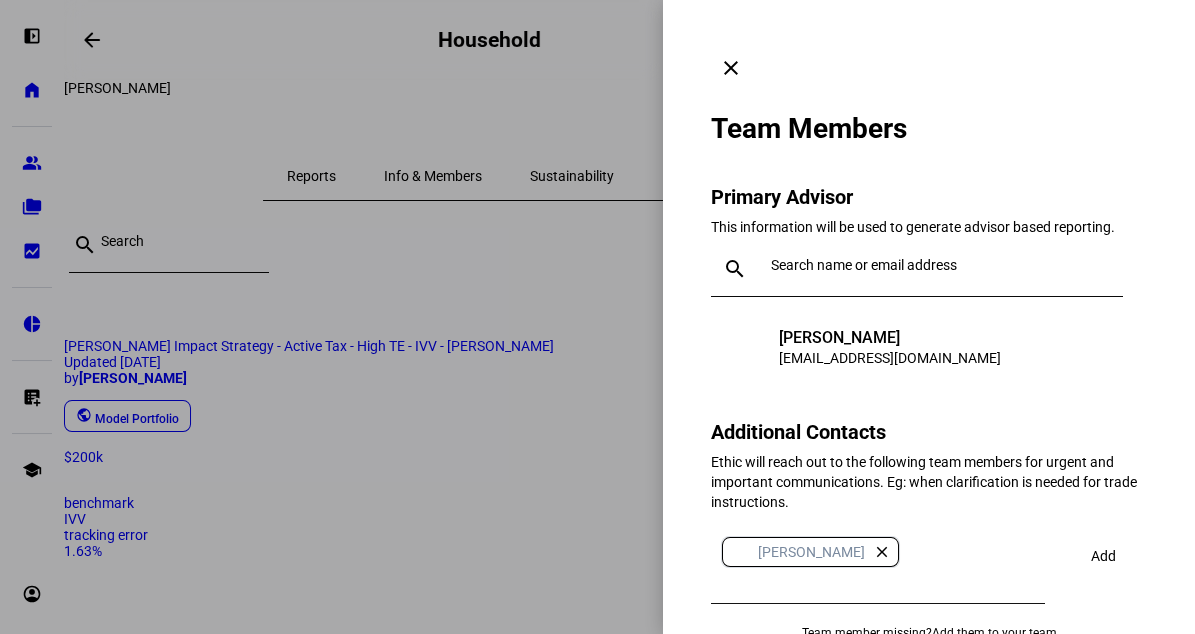 click on "Add" at bounding box center [1103, 556] 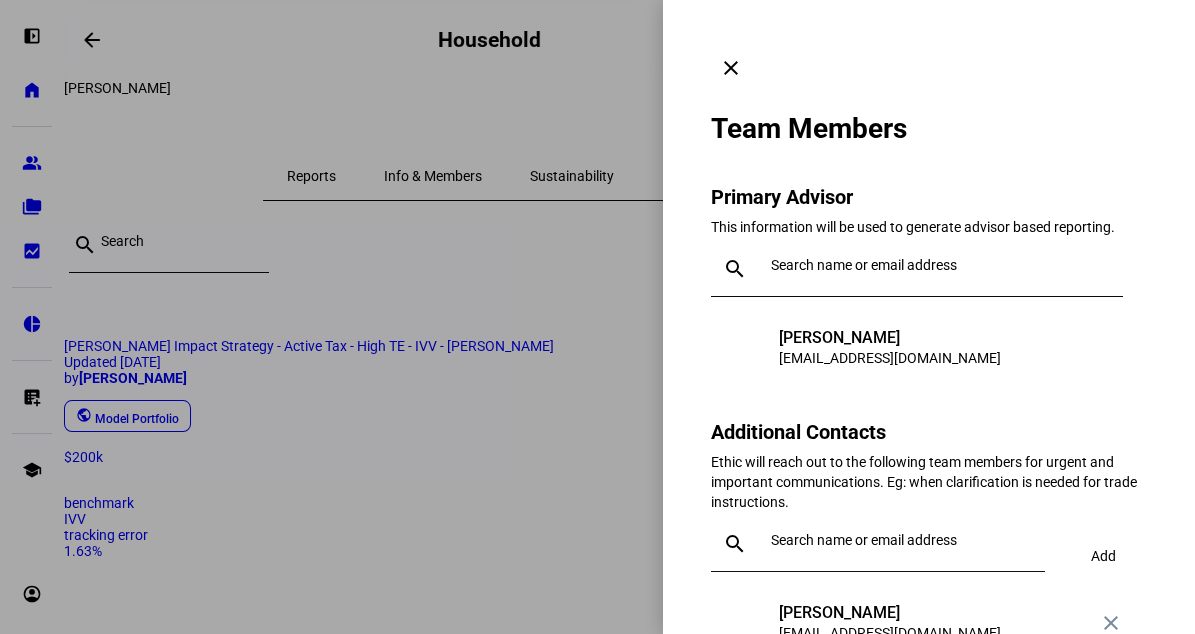 scroll, scrollTop: 43, scrollLeft: 0, axis: vertical 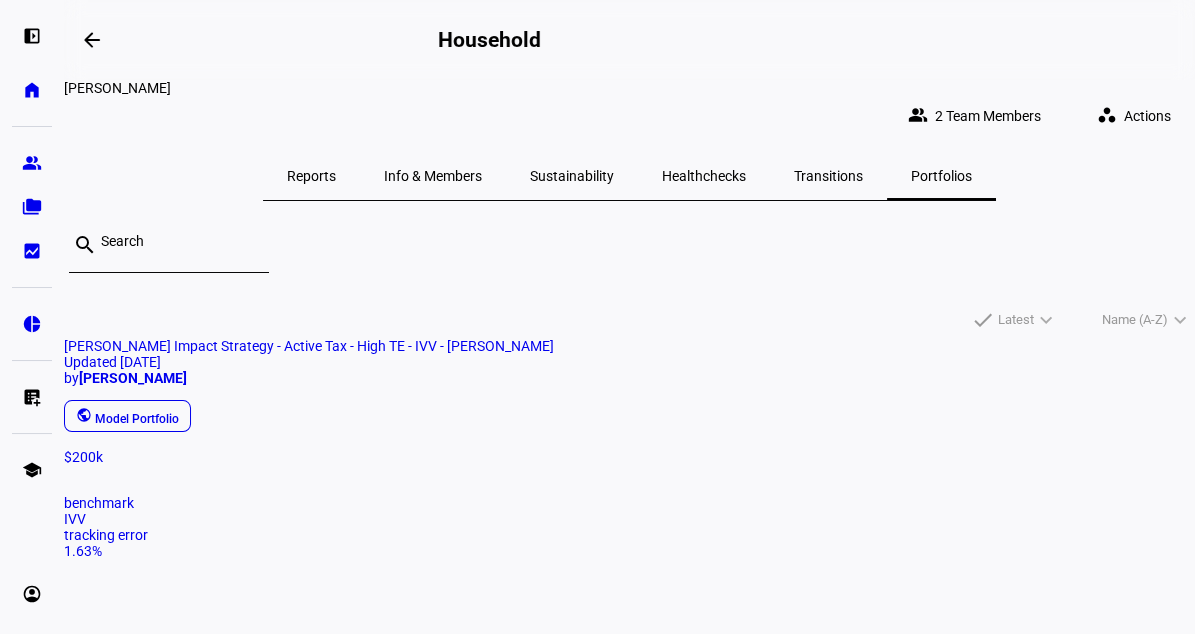 click on "Reports" at bounding box center (311, 176) 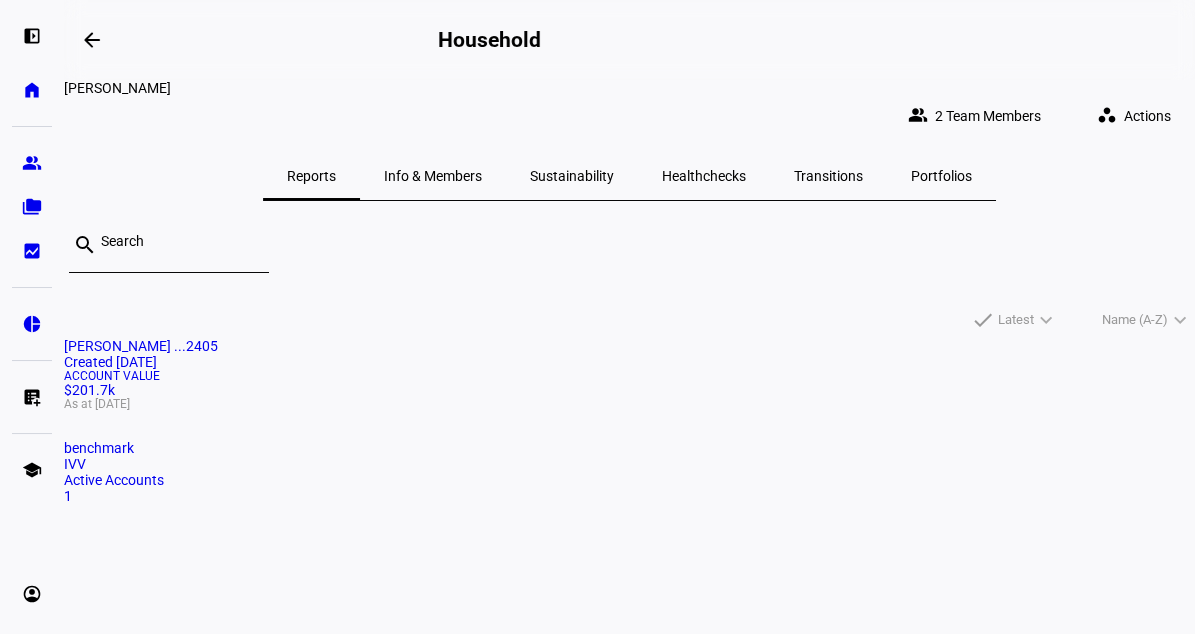 click on "Info & Members" at bounding box center (433, 176) 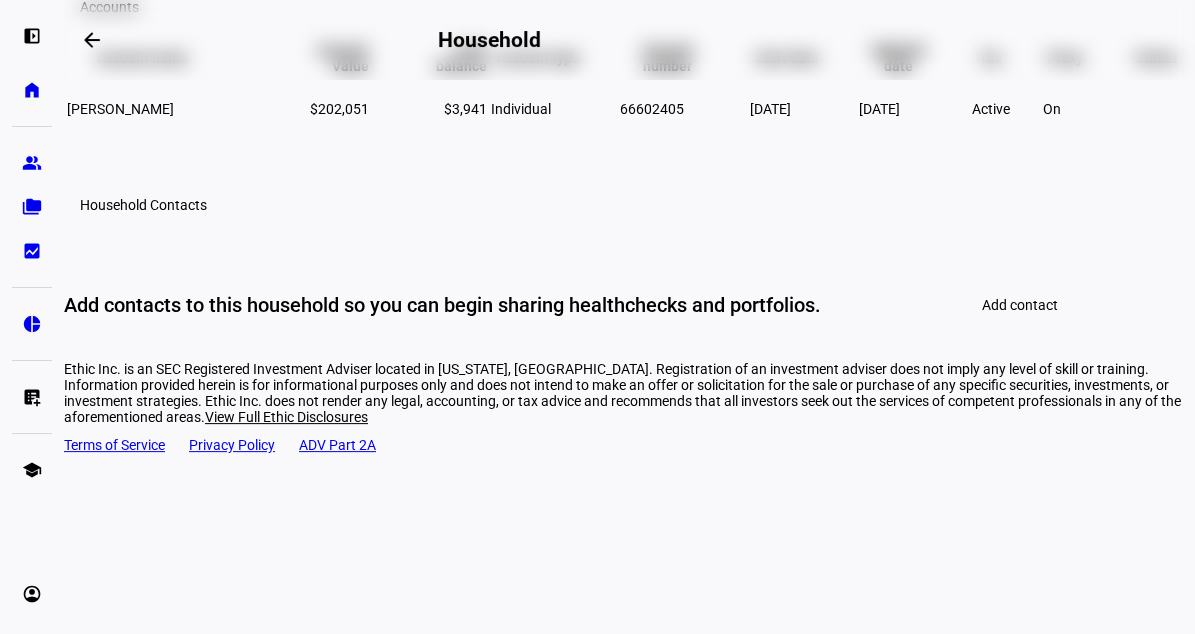 scroll, scrollTop: 518, scrollLeft: 0, axis: vertical 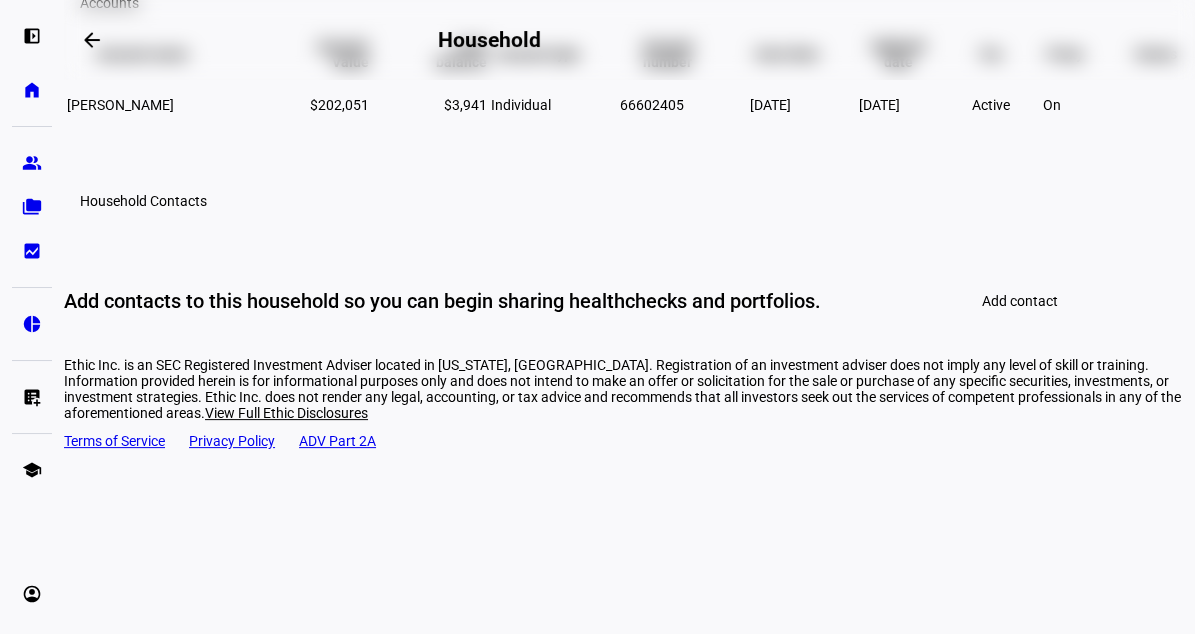 click 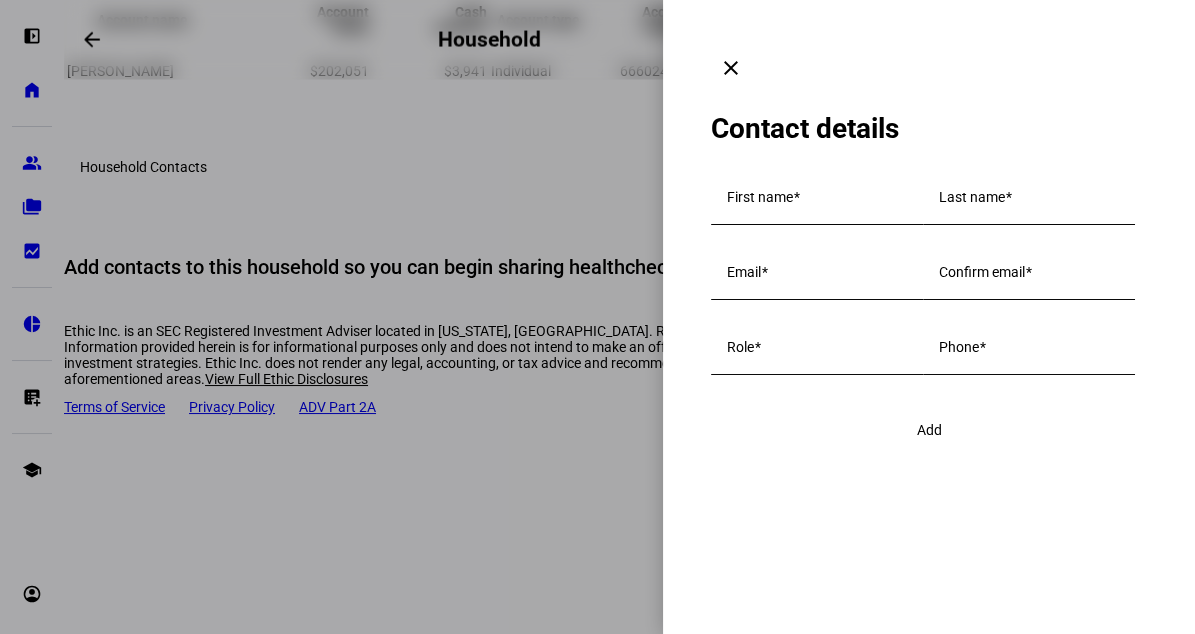 click on "clear" at bounding box center [731, 68] 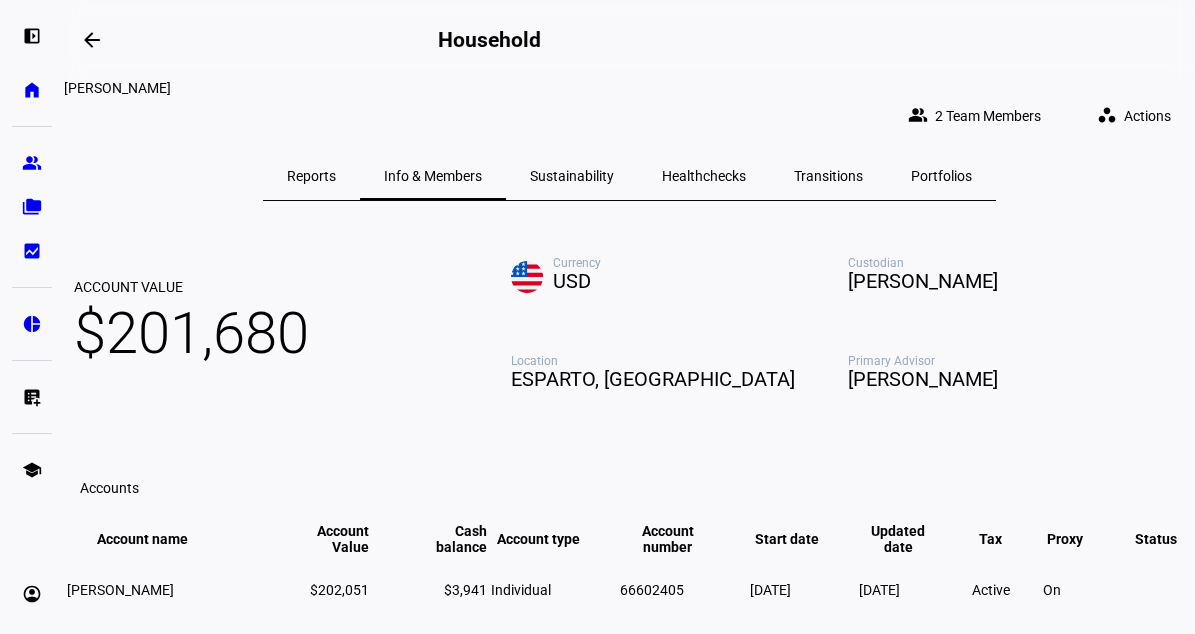 scroll, scrollTop: 518, scrollLeft: 0, axis: vertical 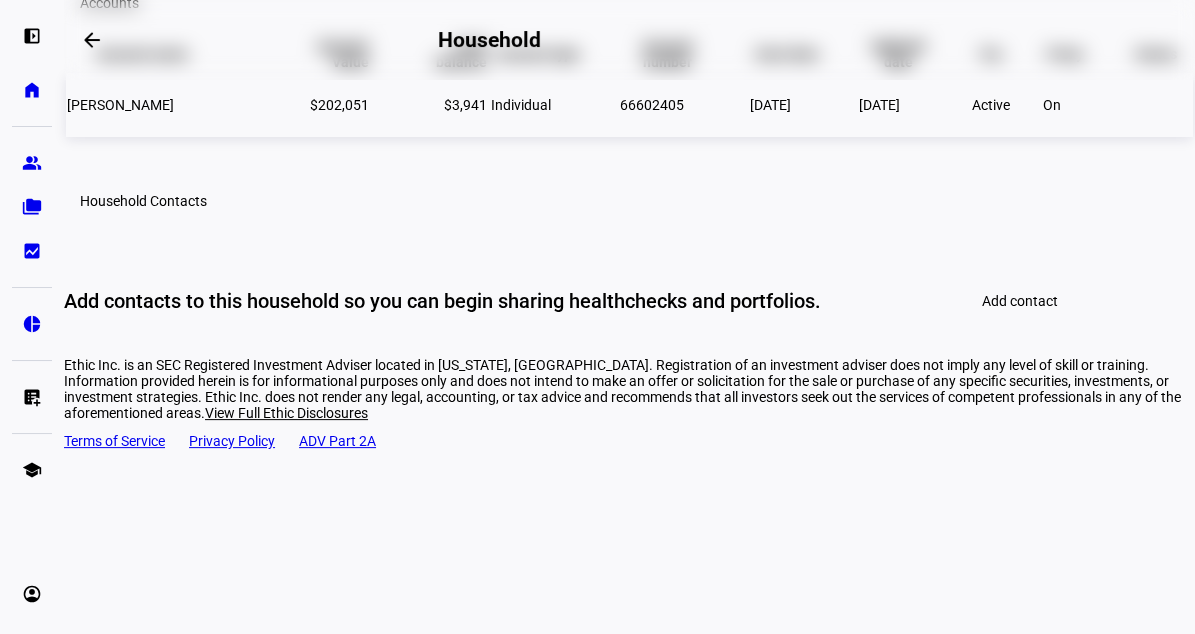 click on "$202,051" 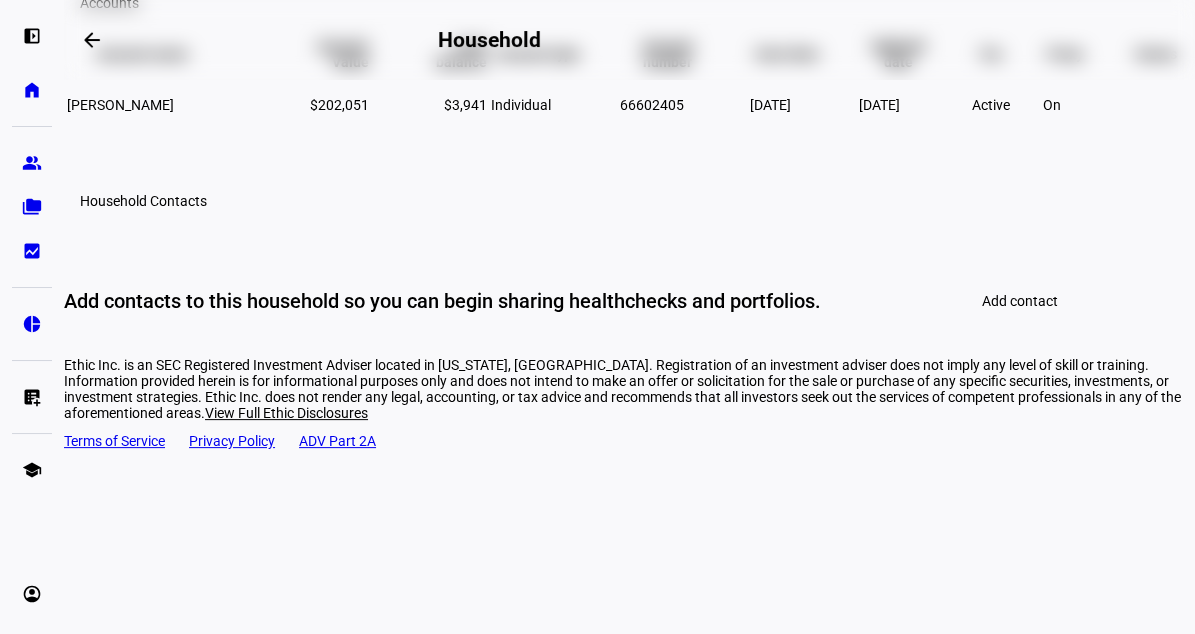 click on "keyboard_arrow_up" 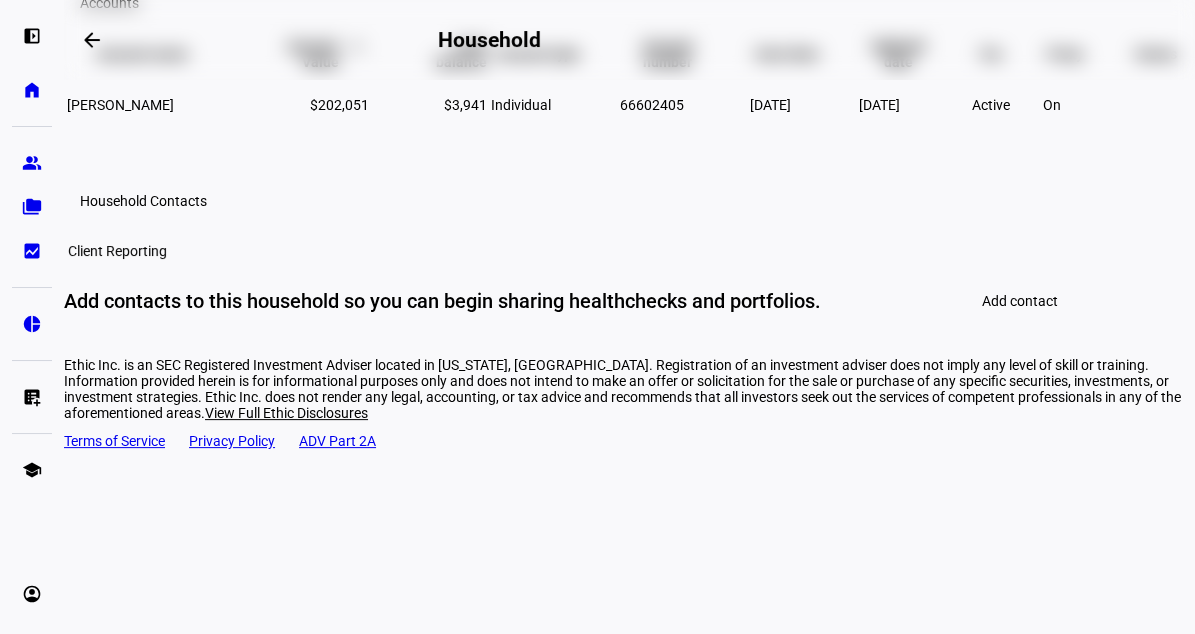 click on "bid_landscape" at bounding box center (32, 251) 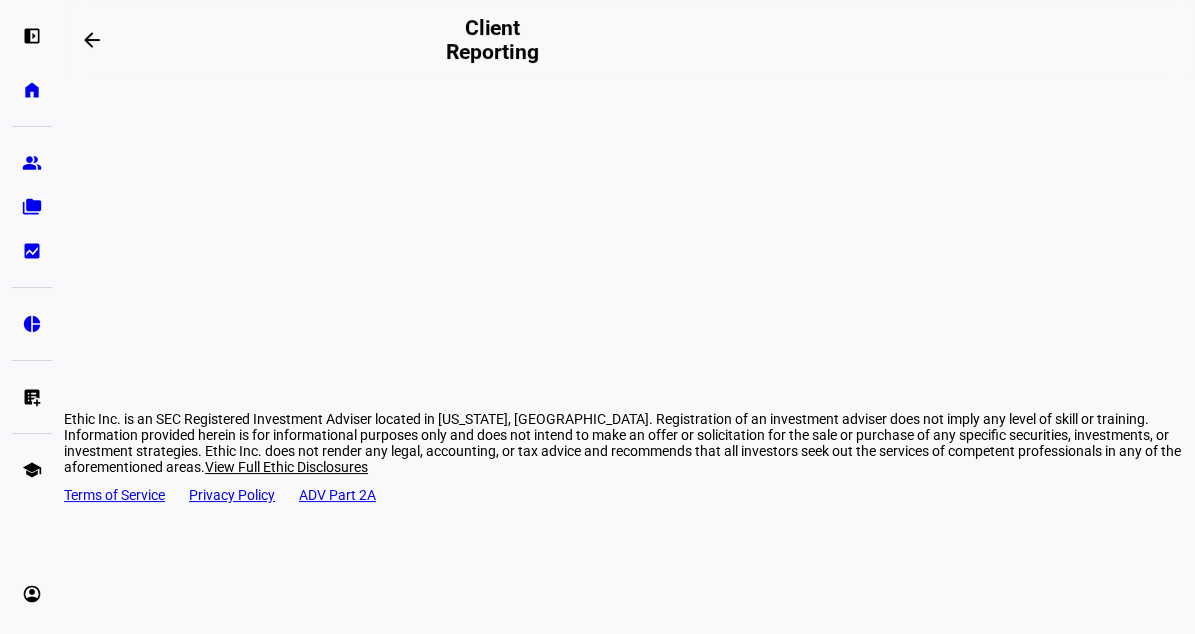 scroll, scrollTop: 180, scrollLeft: 0, axis: vertical 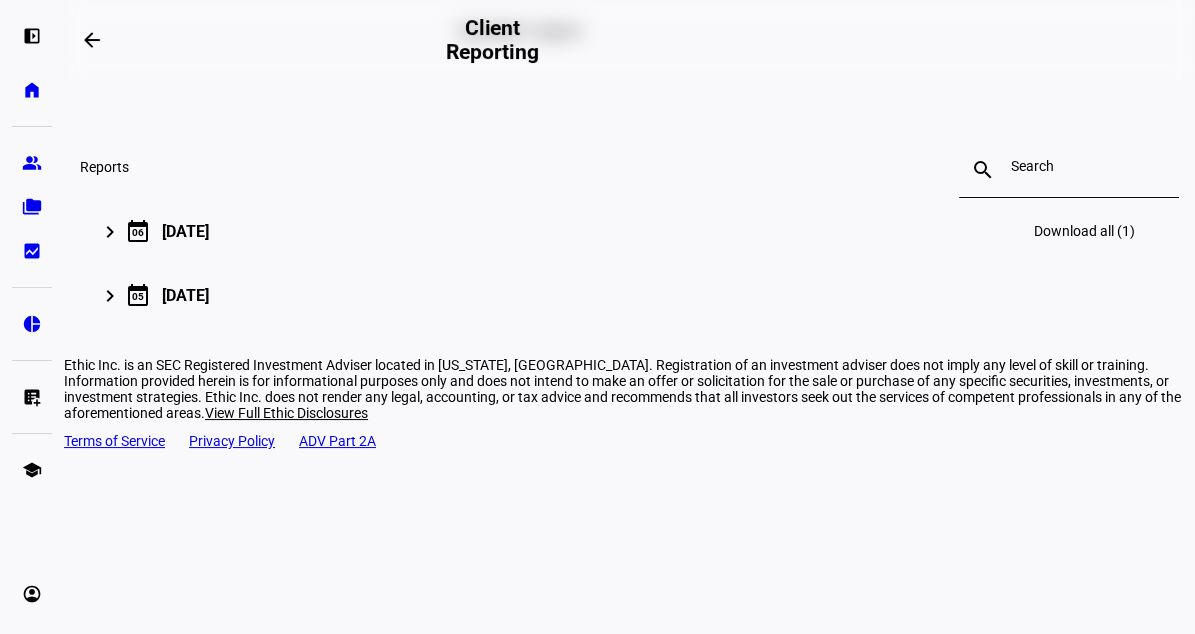 click on "[DATE]" at bounding box center (185, 231) 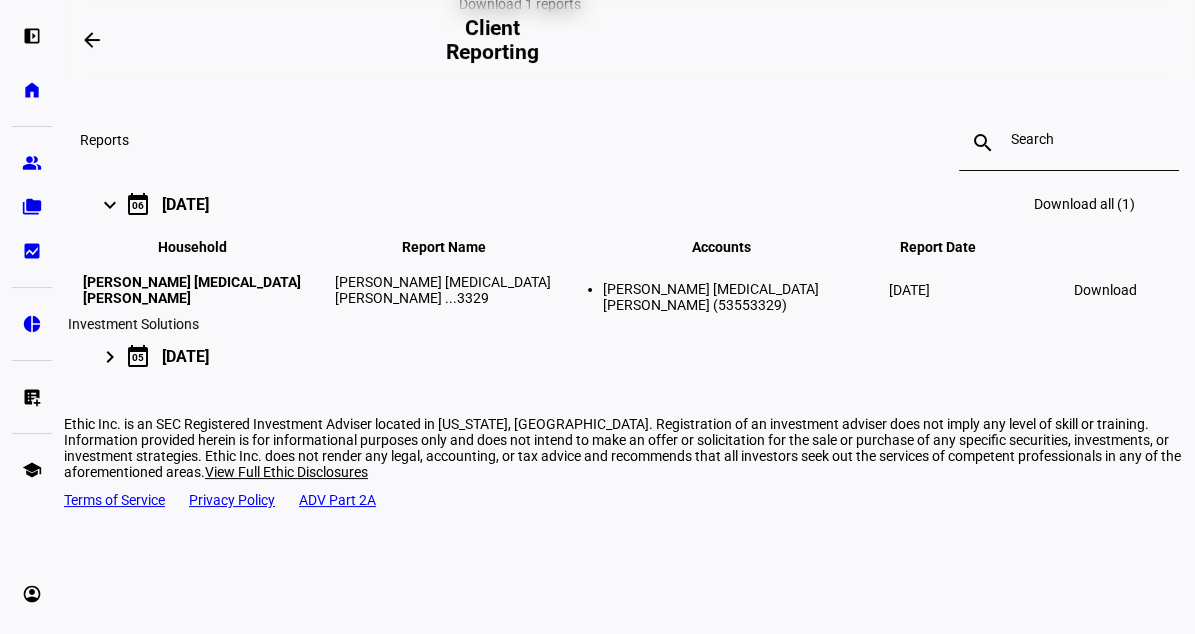 click on "pie_chart" at bounding box center [32, 324] 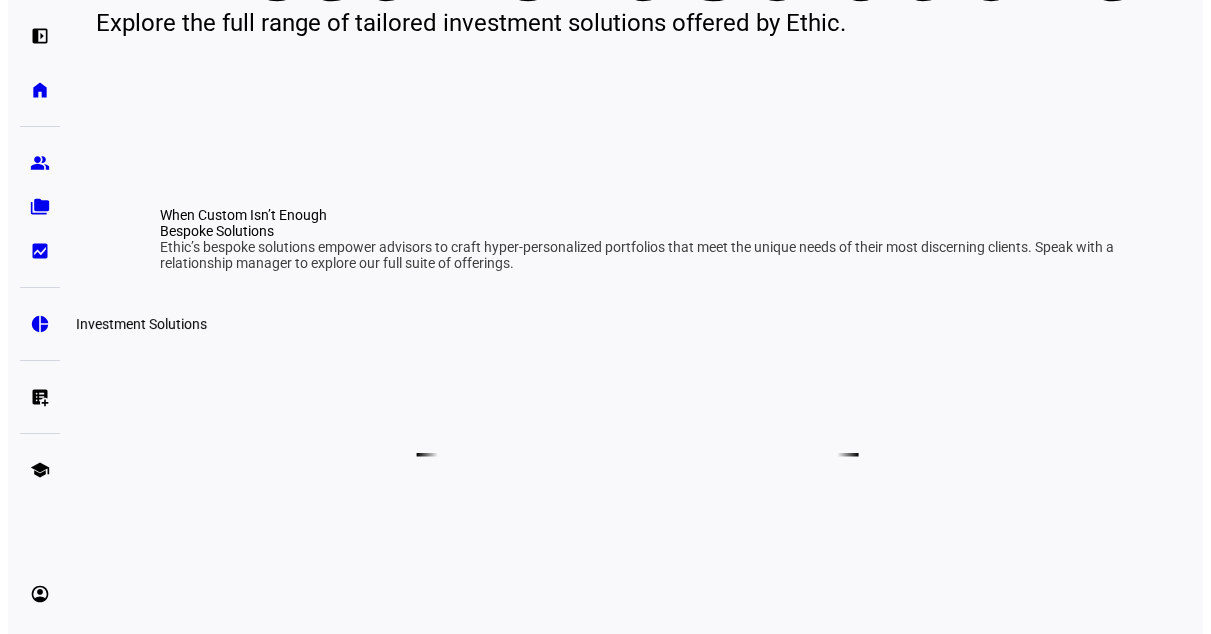 scroll, scrollTop: 0, scrollLeft: 0, axis: both 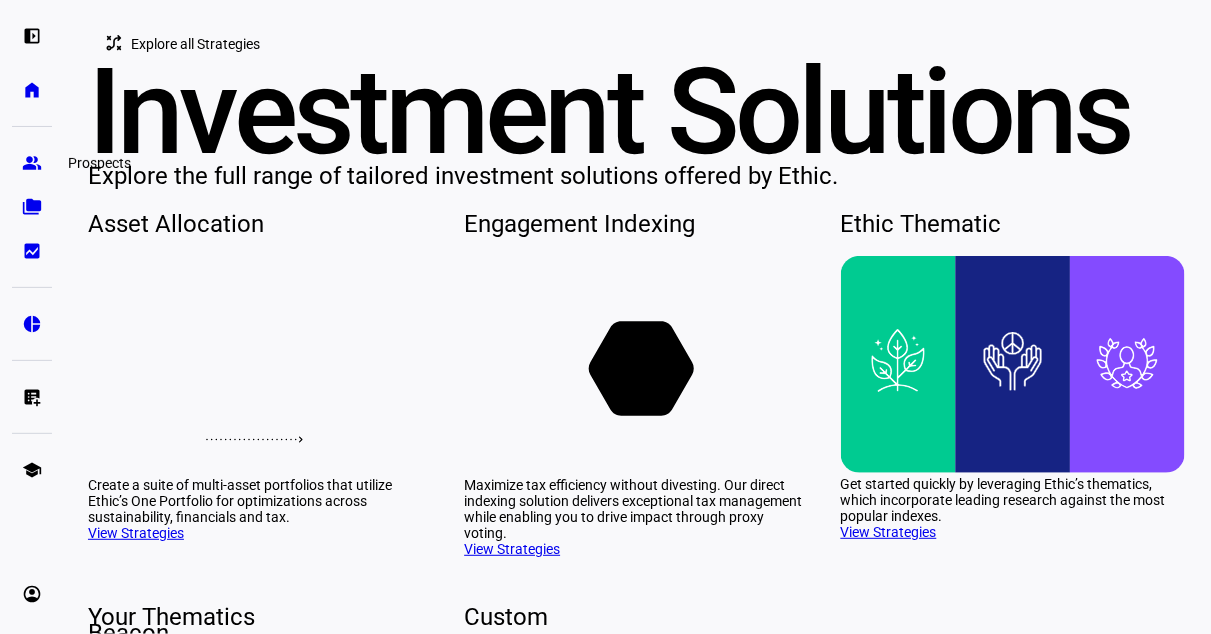 click on "group" at bounding box center [32, 163] 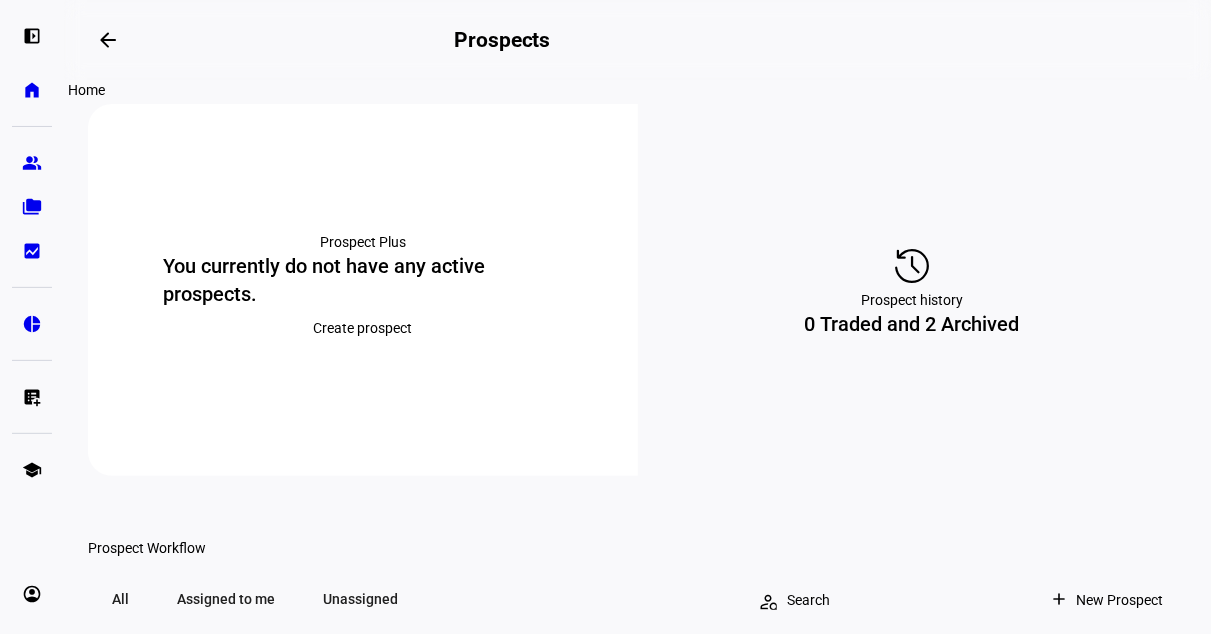 click on "home" at bounding box center [32, 90] 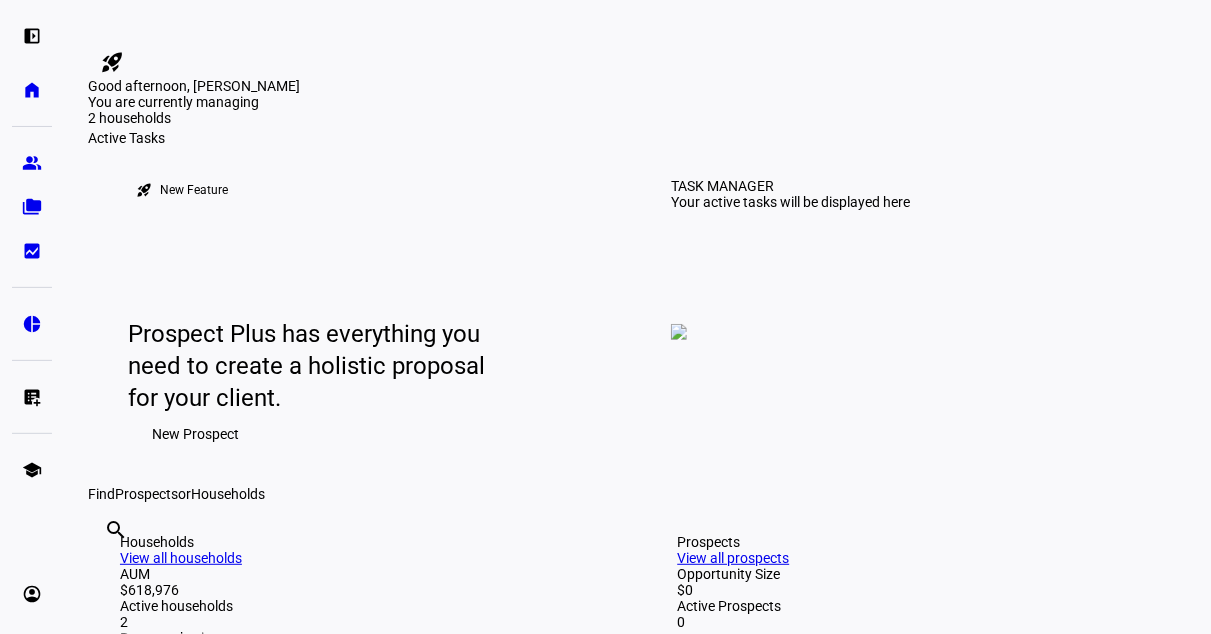 click 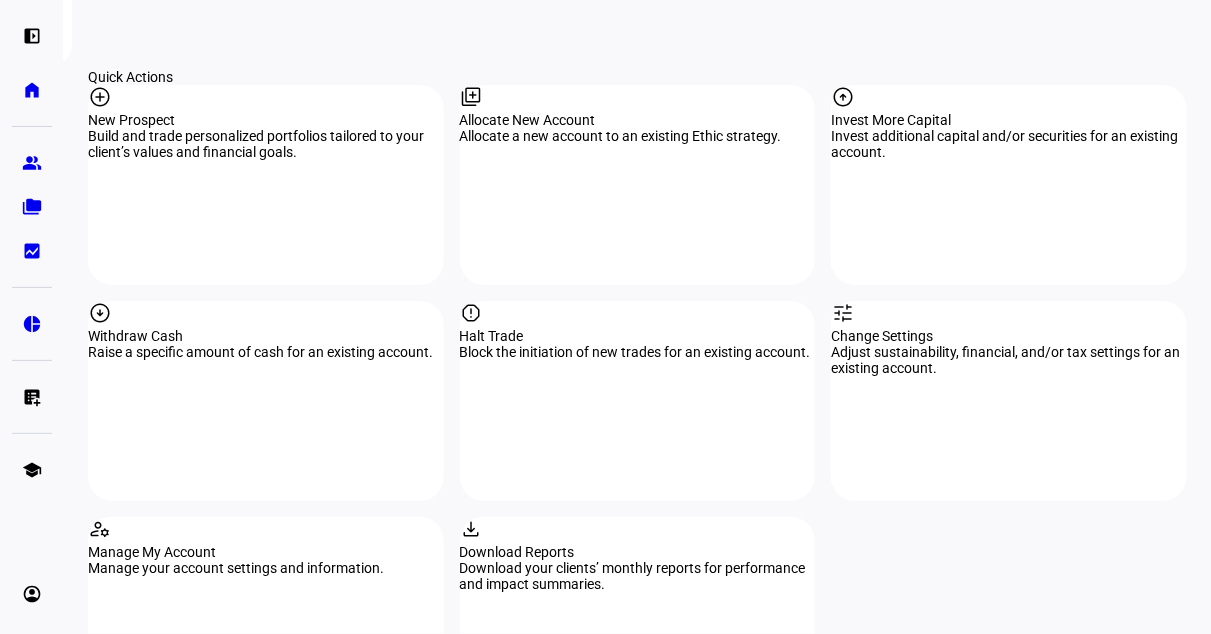 scroll, scrollTop: 1454, scrollLeft: 0, axis: vertical 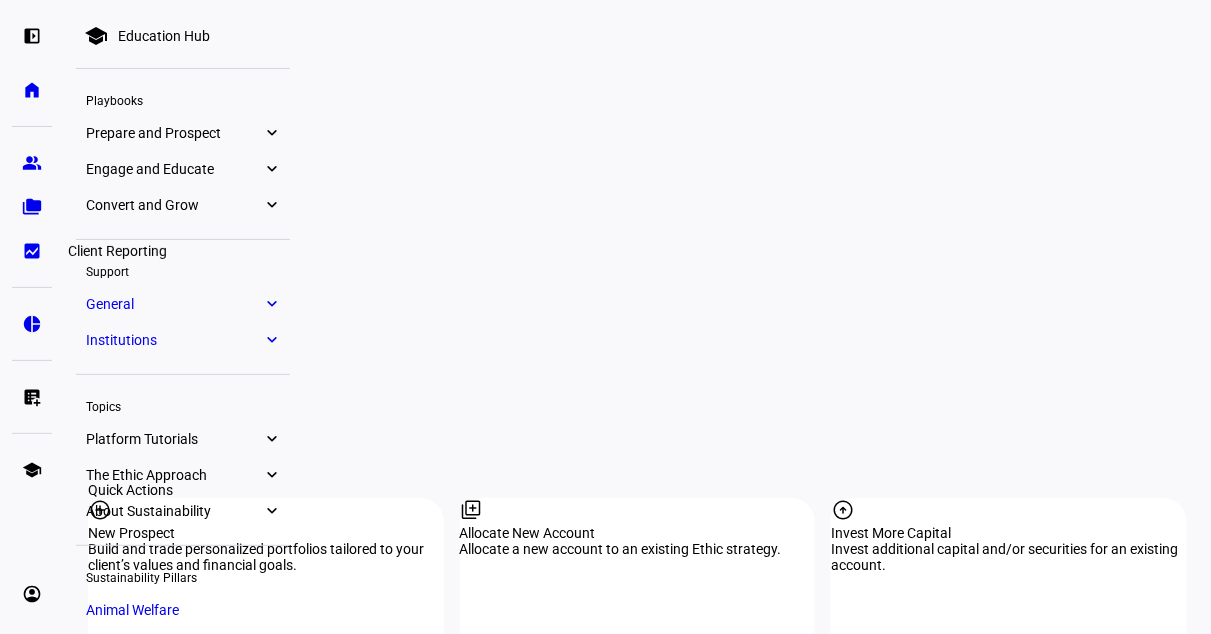 click on "bid_landscape" at bounding box center [32, 251] 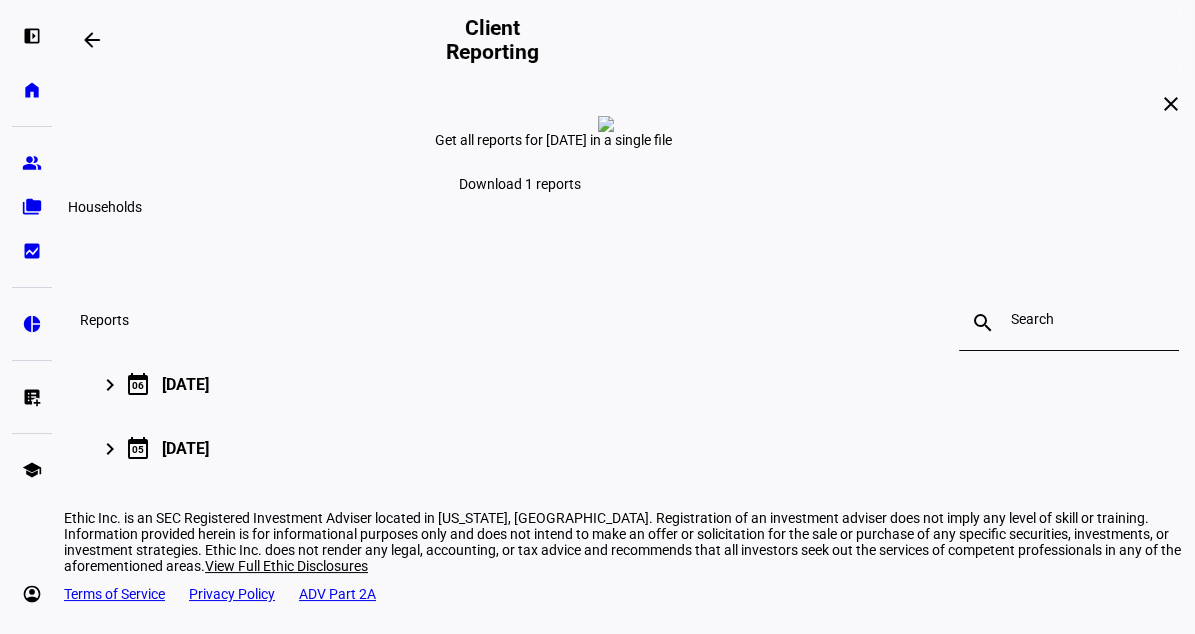 click on "folder_copy" at bounding box center [32, 207] 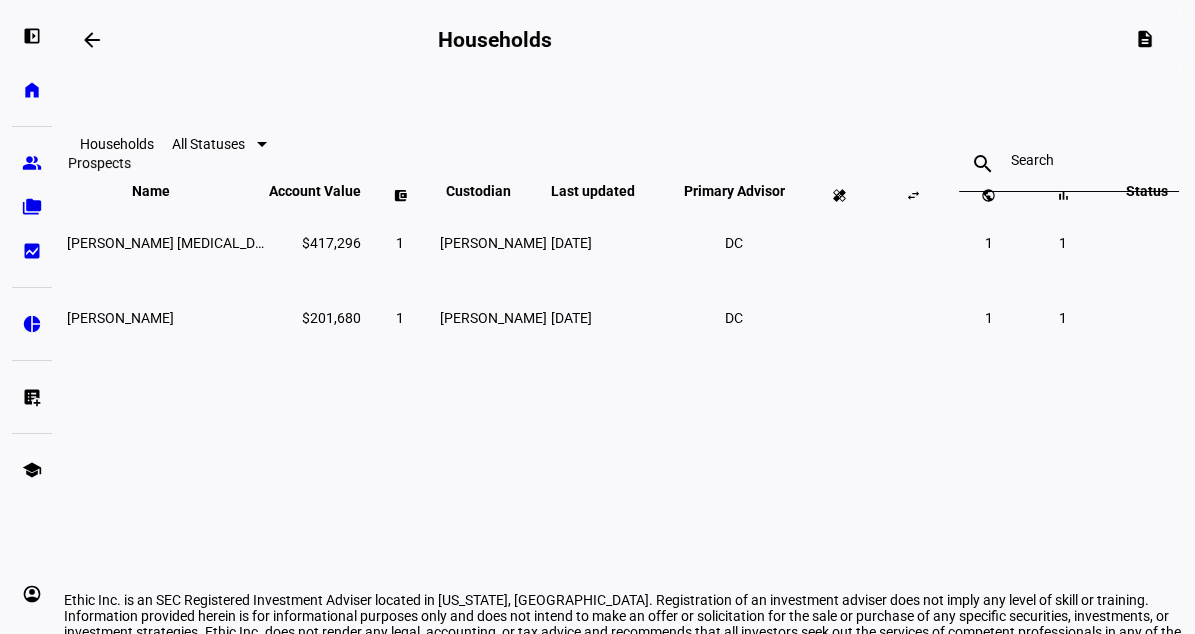 click on "group" at bounding box center (32, 163) 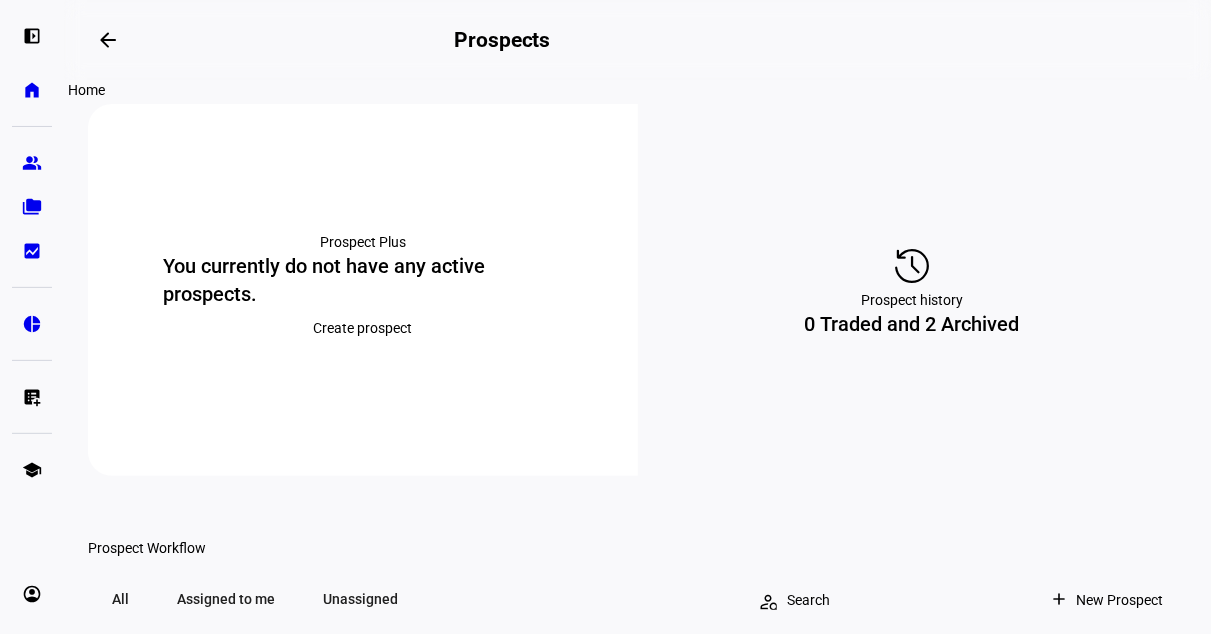 click on "home" at bounding box center (32, 90) 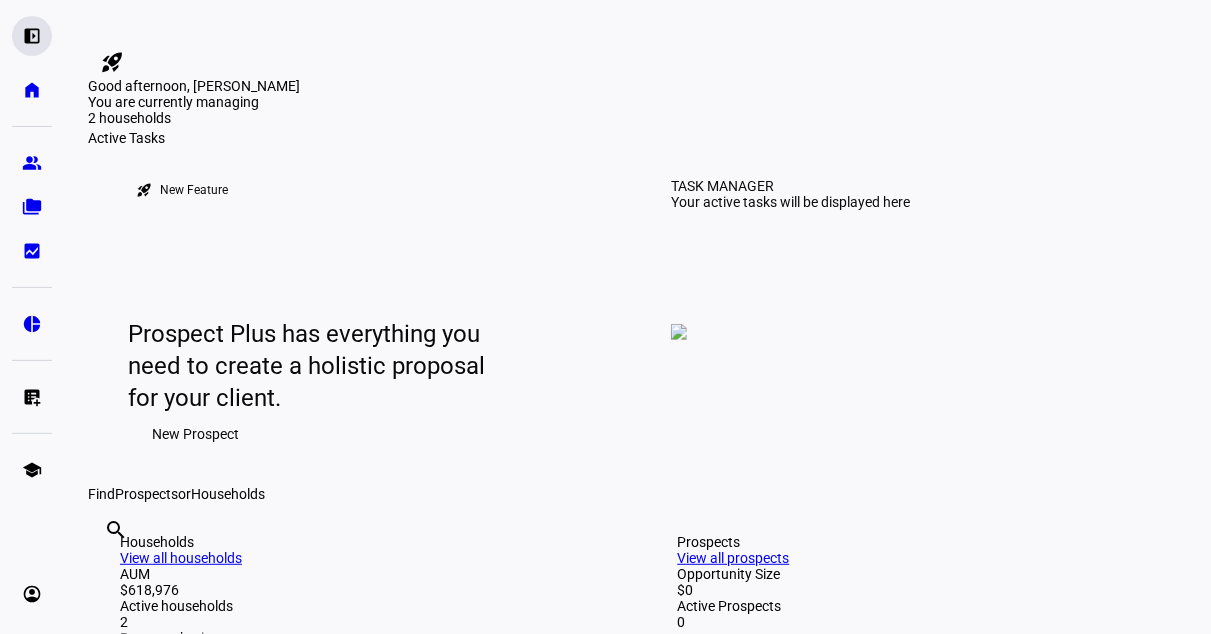 click on "left_panel_open" at bounding box center (32, 36) 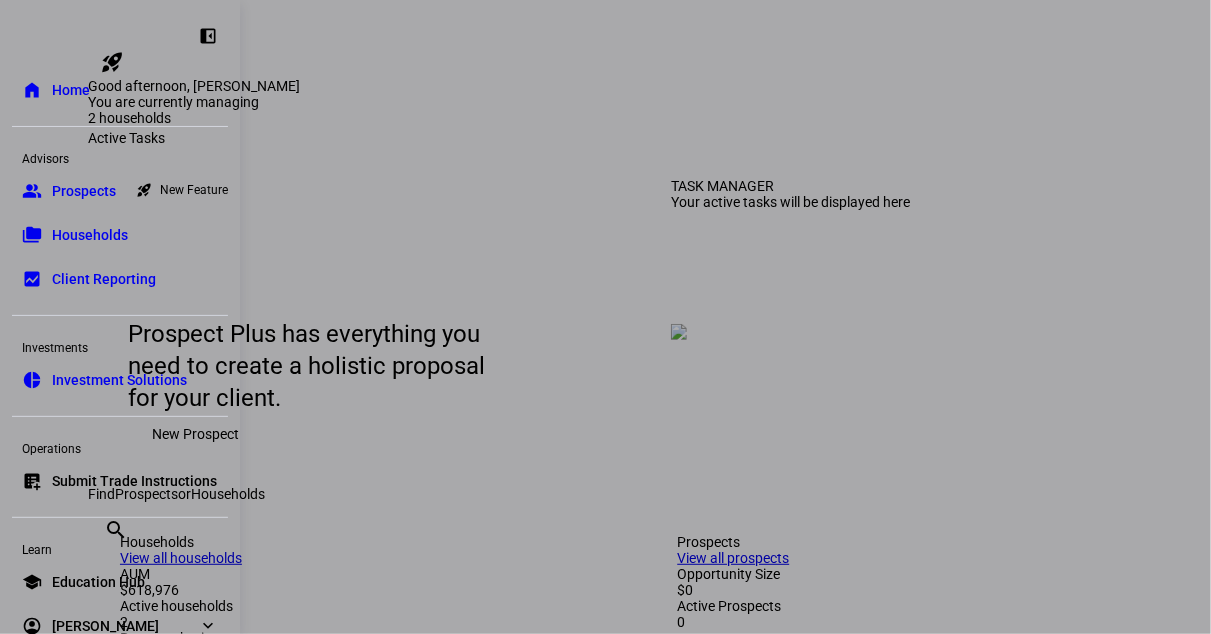 click 